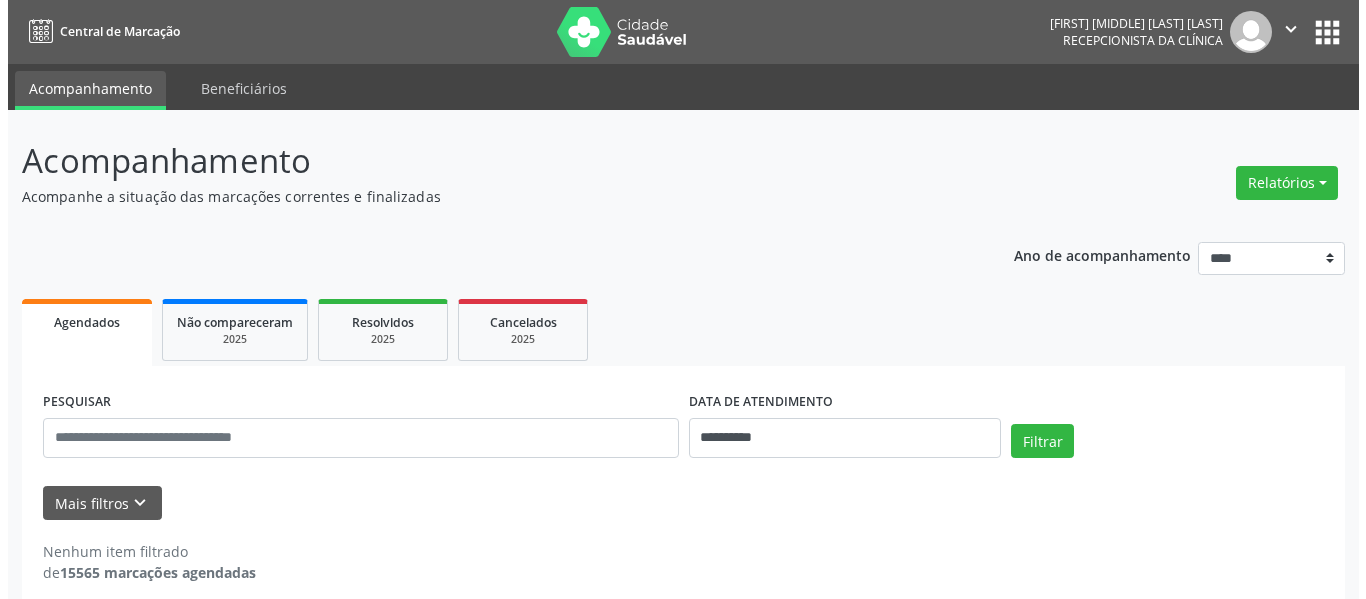 scroll, scrollTop: 0, scrollLeft: 0, axis: both 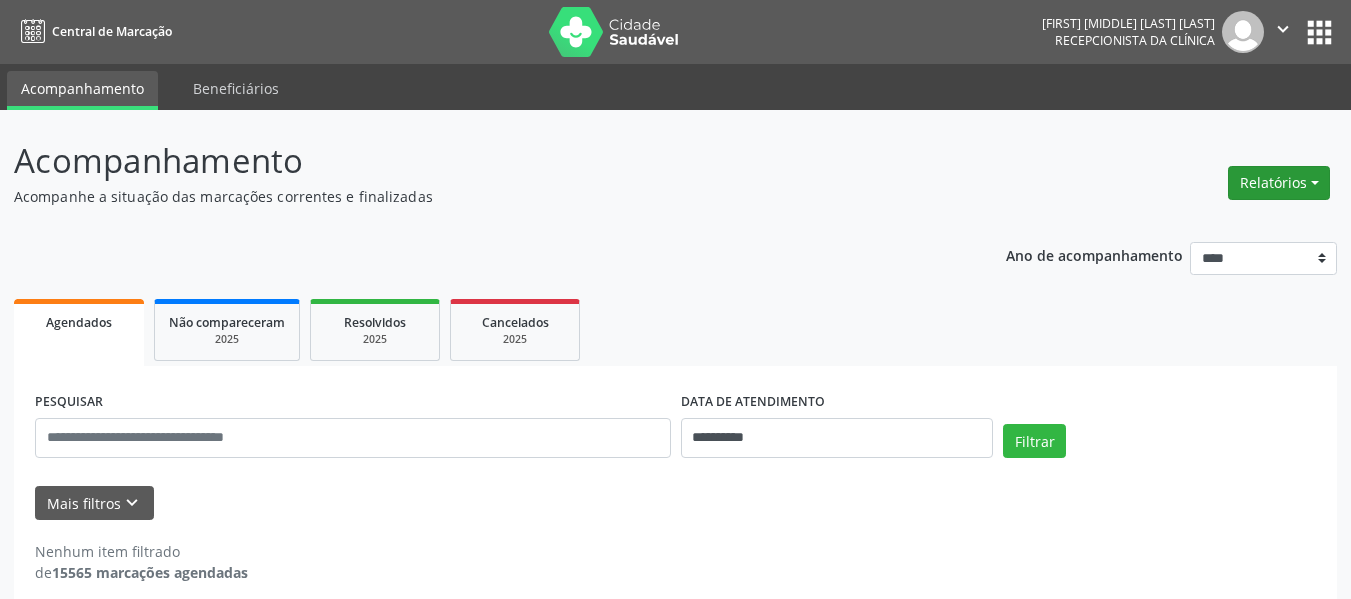 click on "Relatórios" at bounding box center (1279, 183) 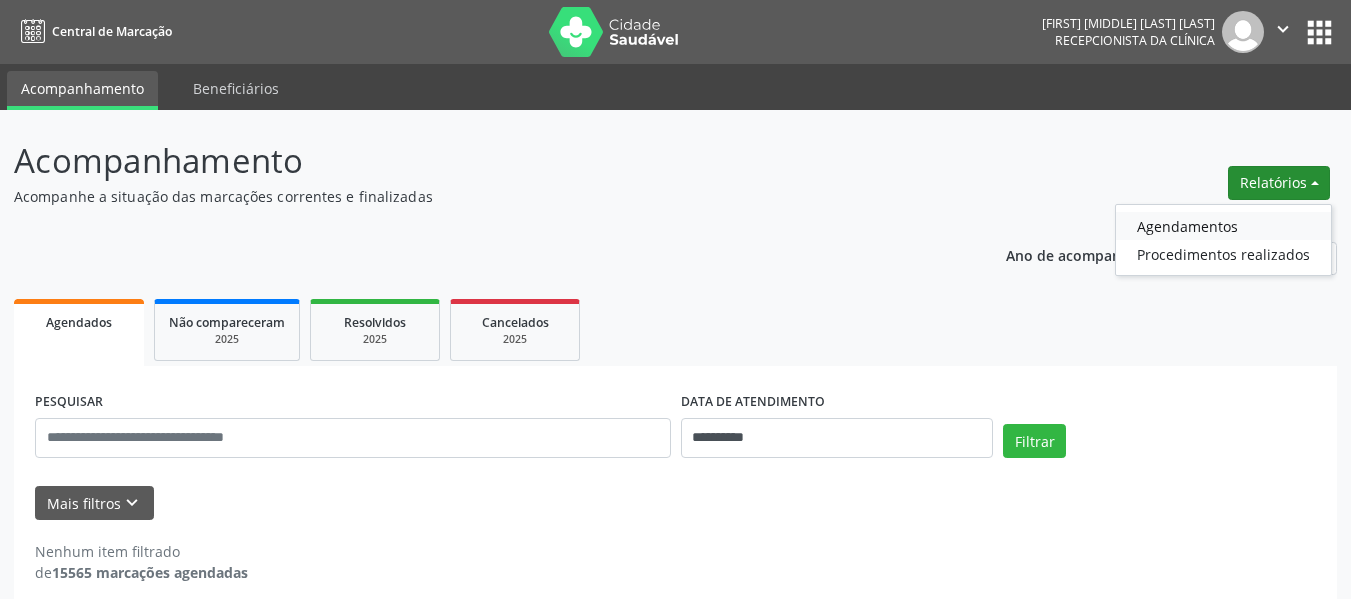 click on "Agendamentos" at bounding box center (1223, 226) 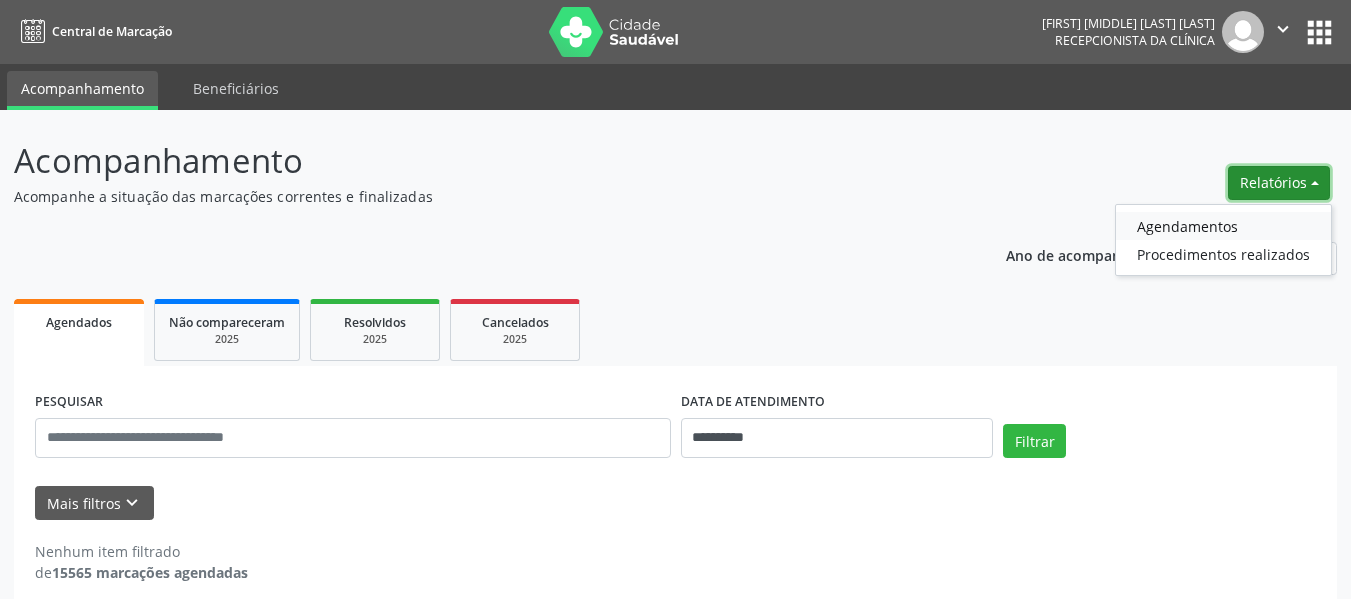 select on "*" 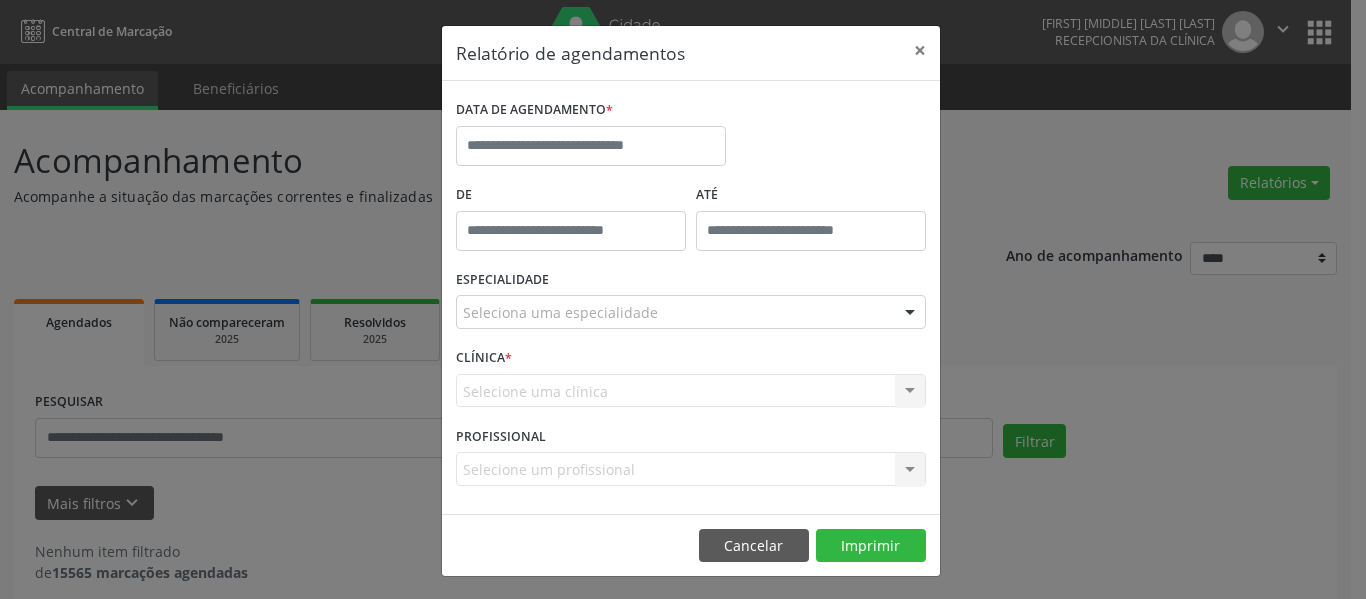 drag, startPoint x: 568, startPoint y: 124, endPoint x: 577, endPoint y: 135, distance: 14.21267 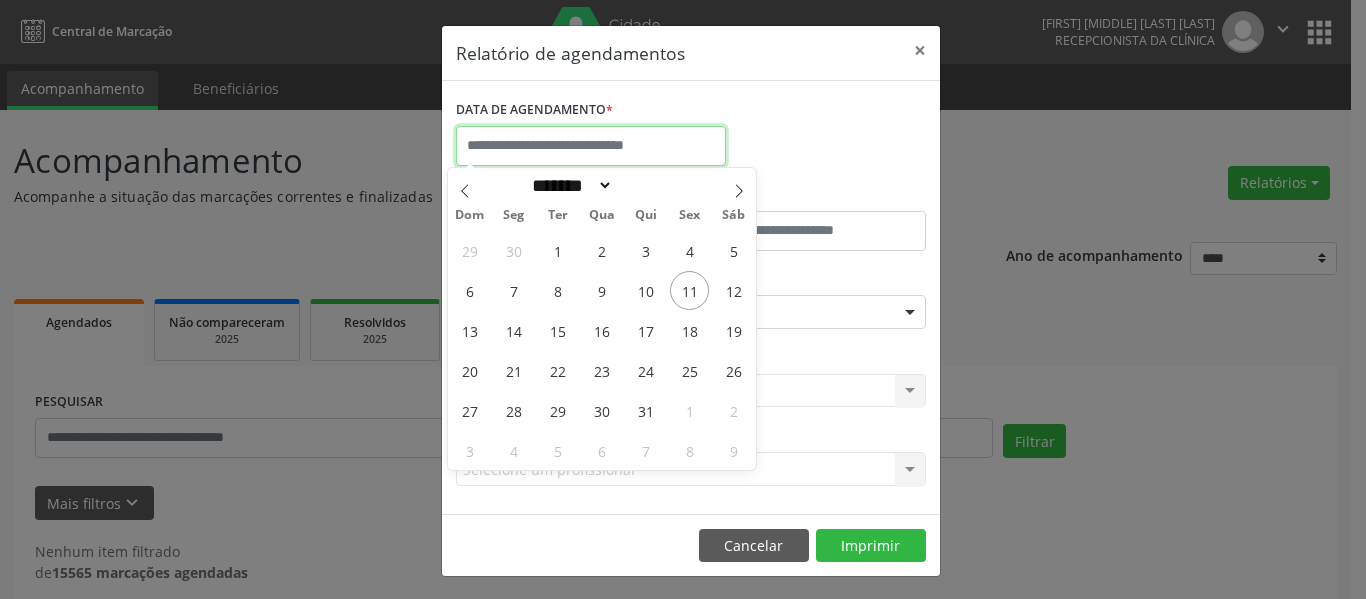 drag, startPoint x: 581, startPoint y: 139, endPoint x: 625, endPoint y: 165, distance: 51.10773 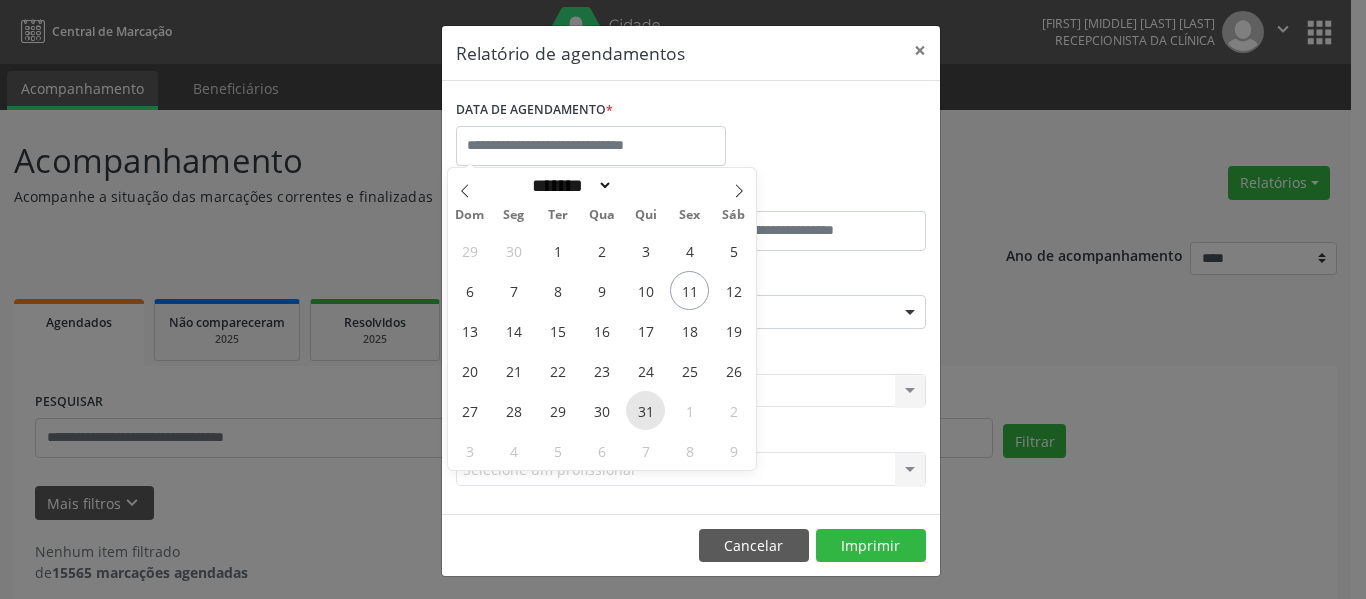 click on "31" at bounding box center (645, 410) 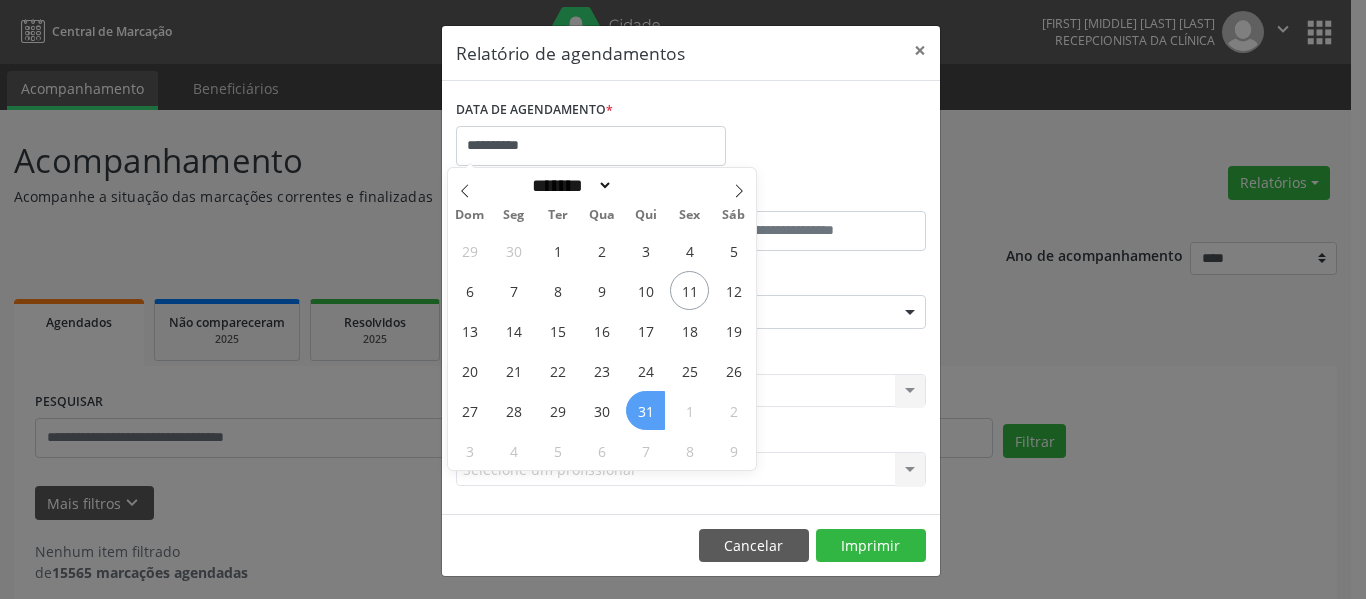 click on "31" at bounding box center [645, 410] 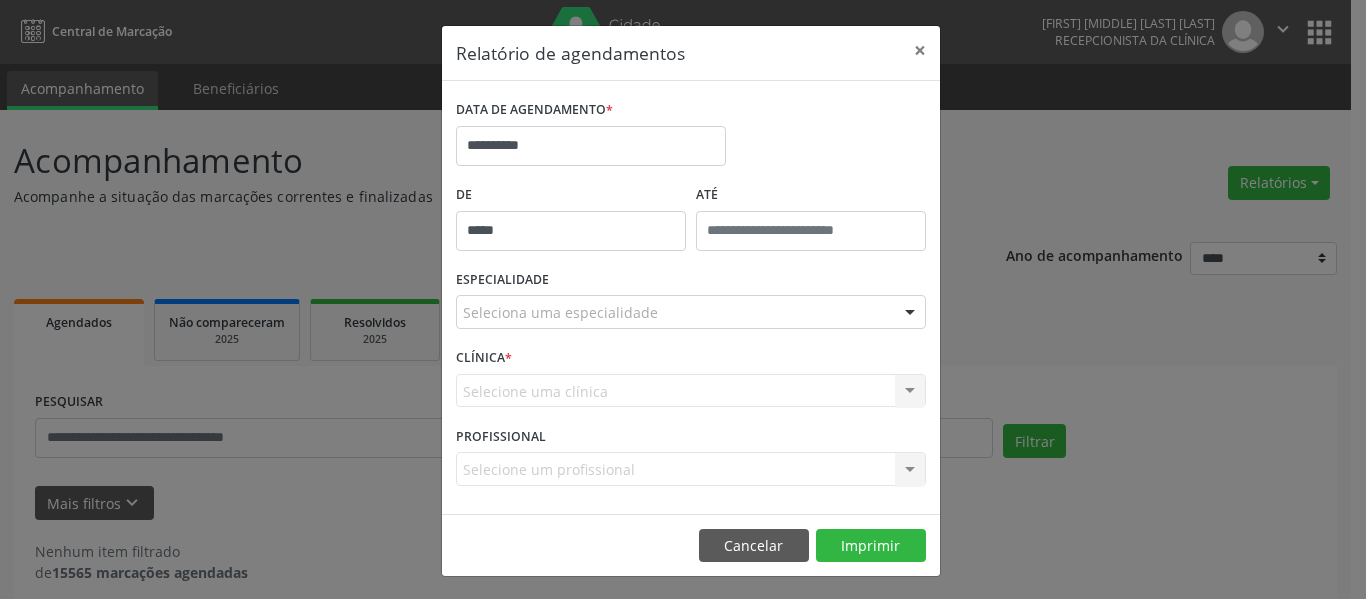 click on "*****" at bounding box center [571, 231] 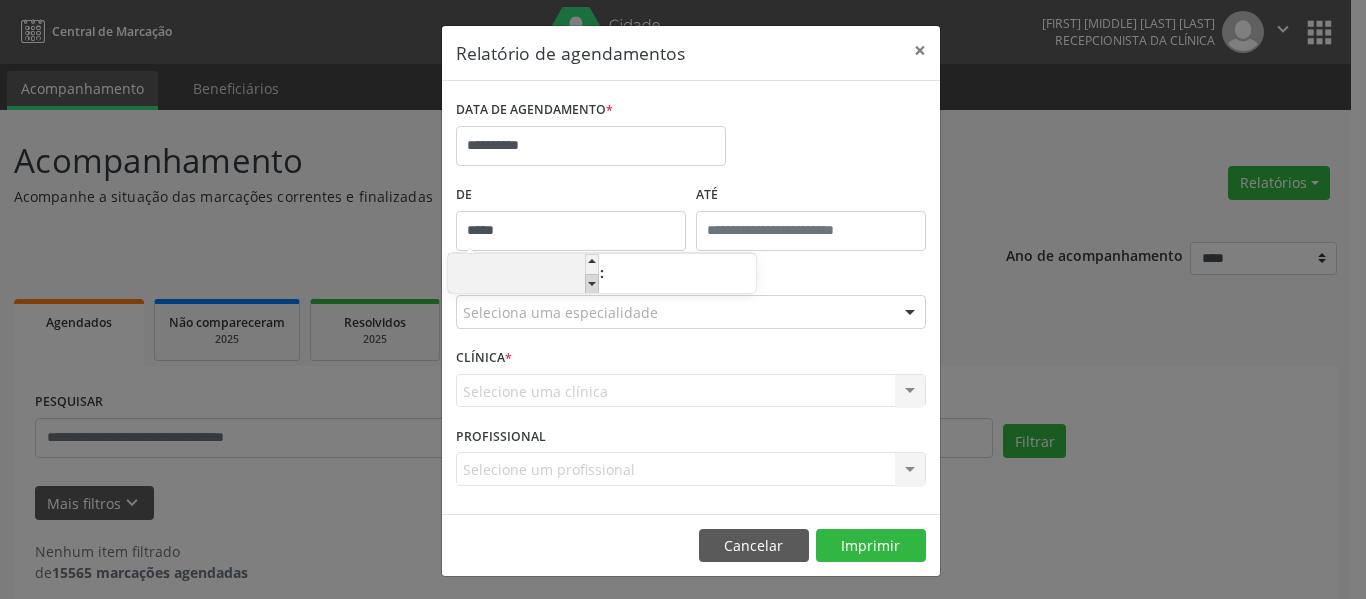 click at bounding box center (592, 284) 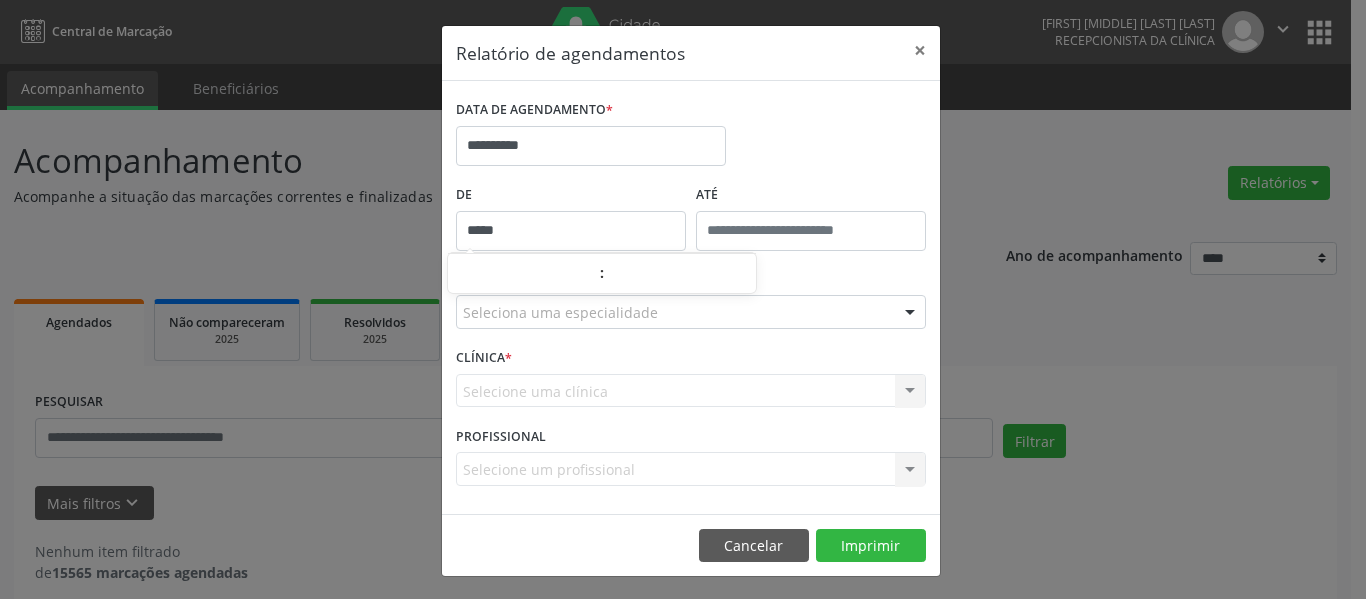 drag, startPoint x: 593, startPoint y: 283, endPoint x: 774, endPoint y: 251, distance: 183.80696 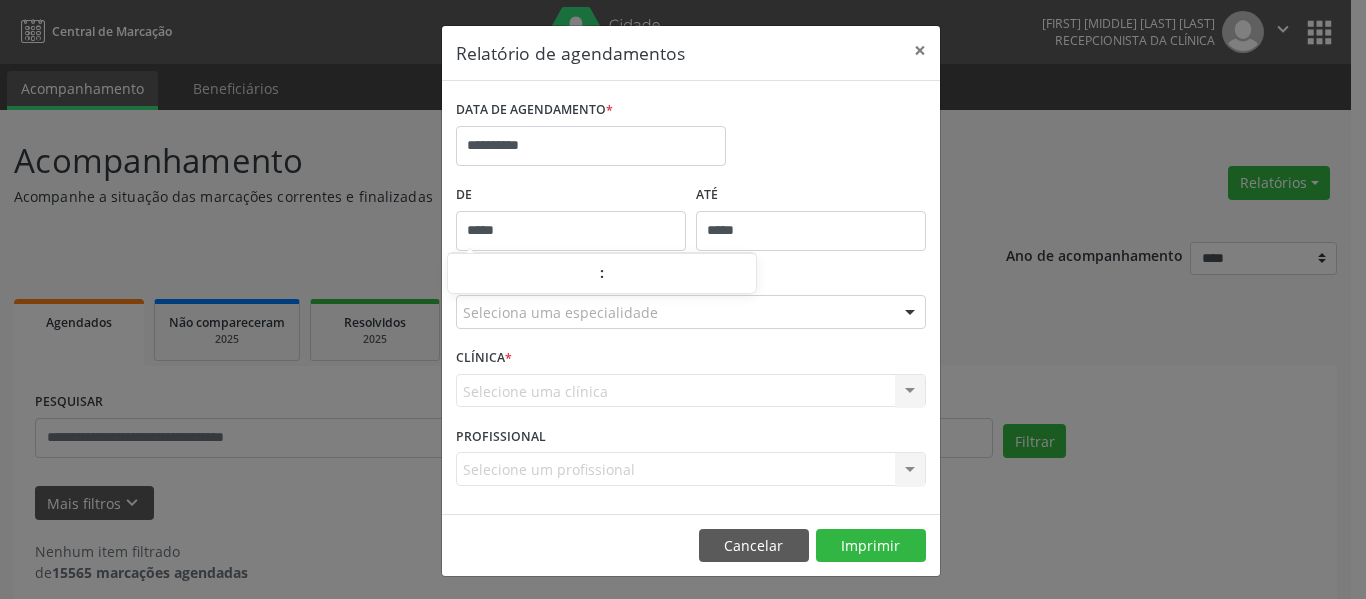 click on "*****" at bounding box center (811, 231) 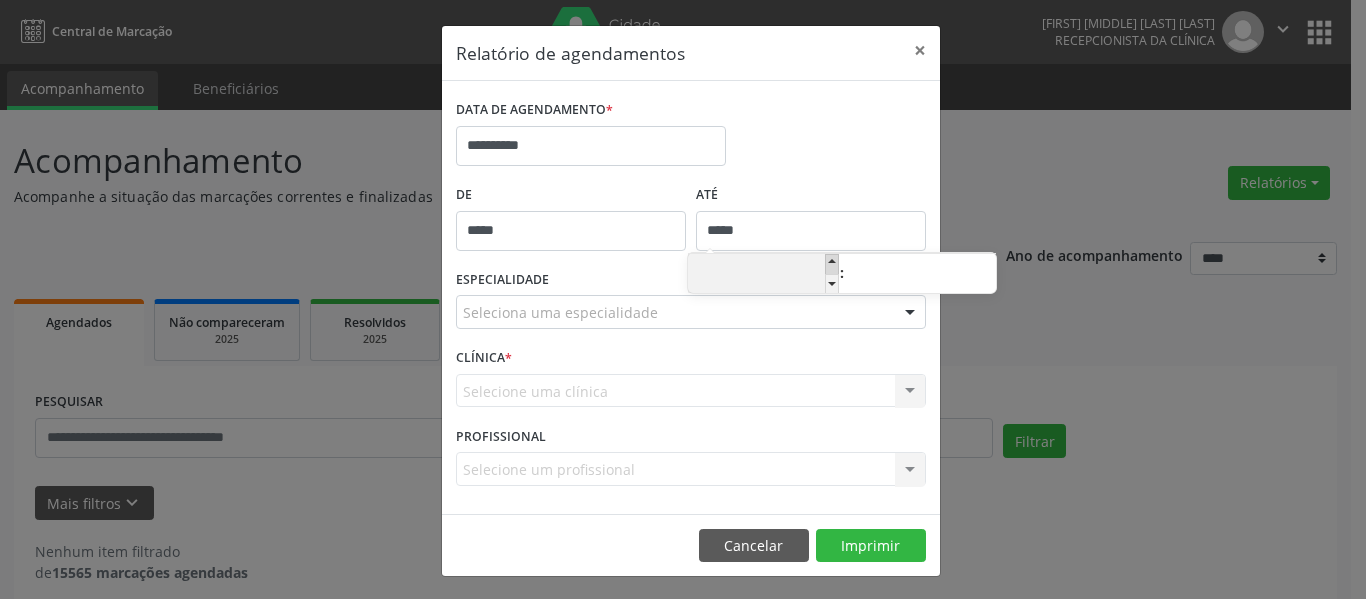 click at bounding box center [832, 264] 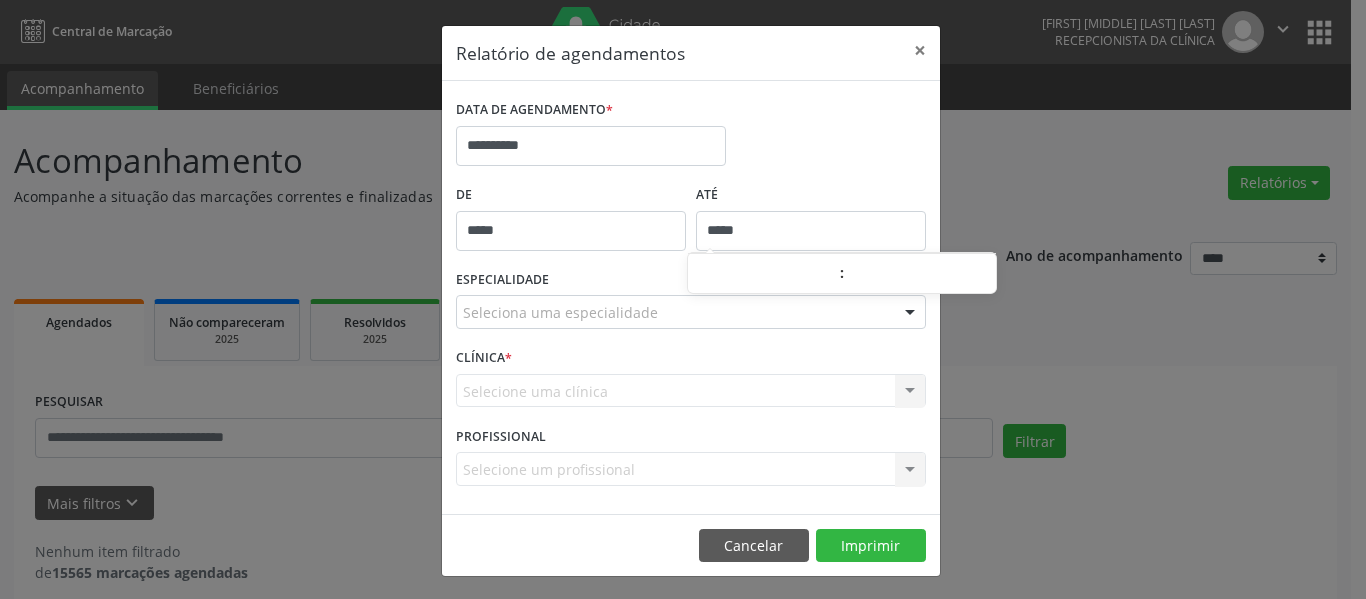drag, startPoint x: 831, startPoint y: 263, endPoint x: 826, endPoint y: 205, distance: 58.21512 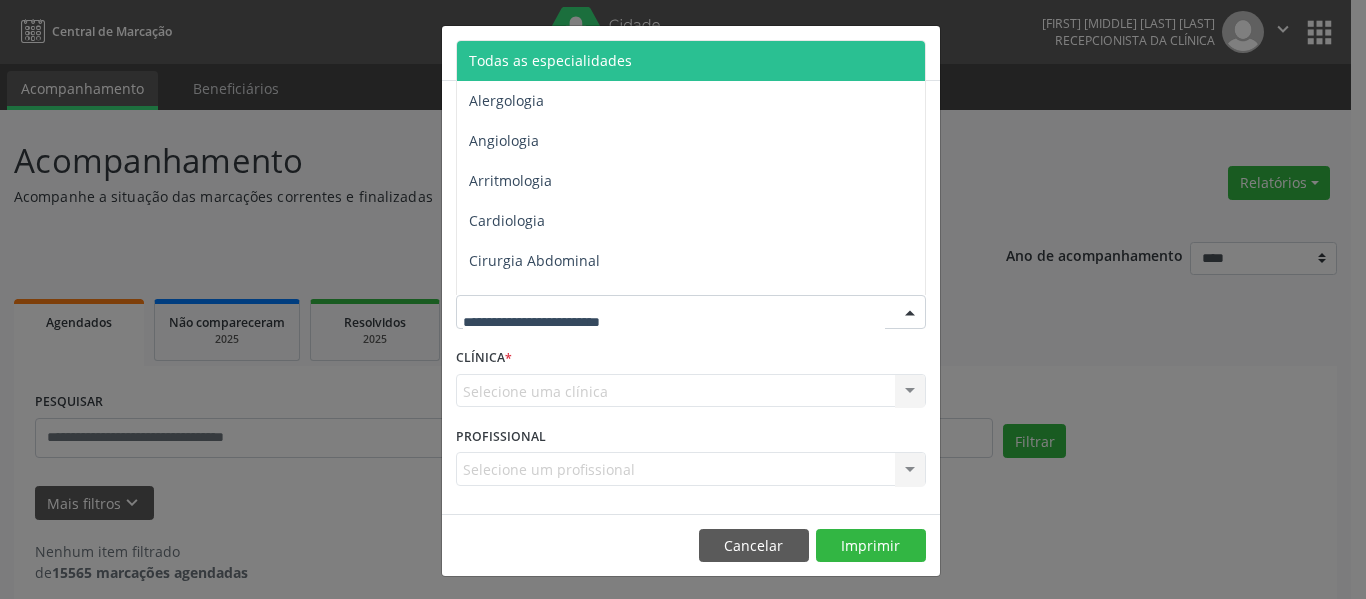 click at bounding box center (691, 312) 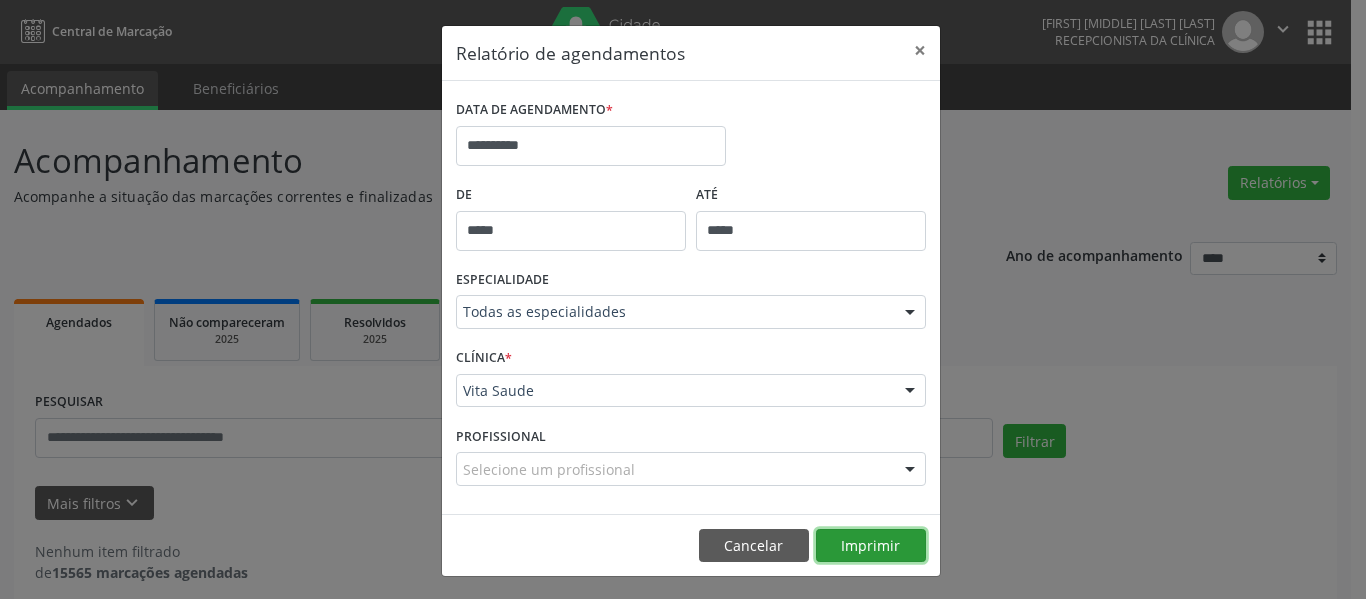 click on "Imprimir" at bounding box center [871, 546] 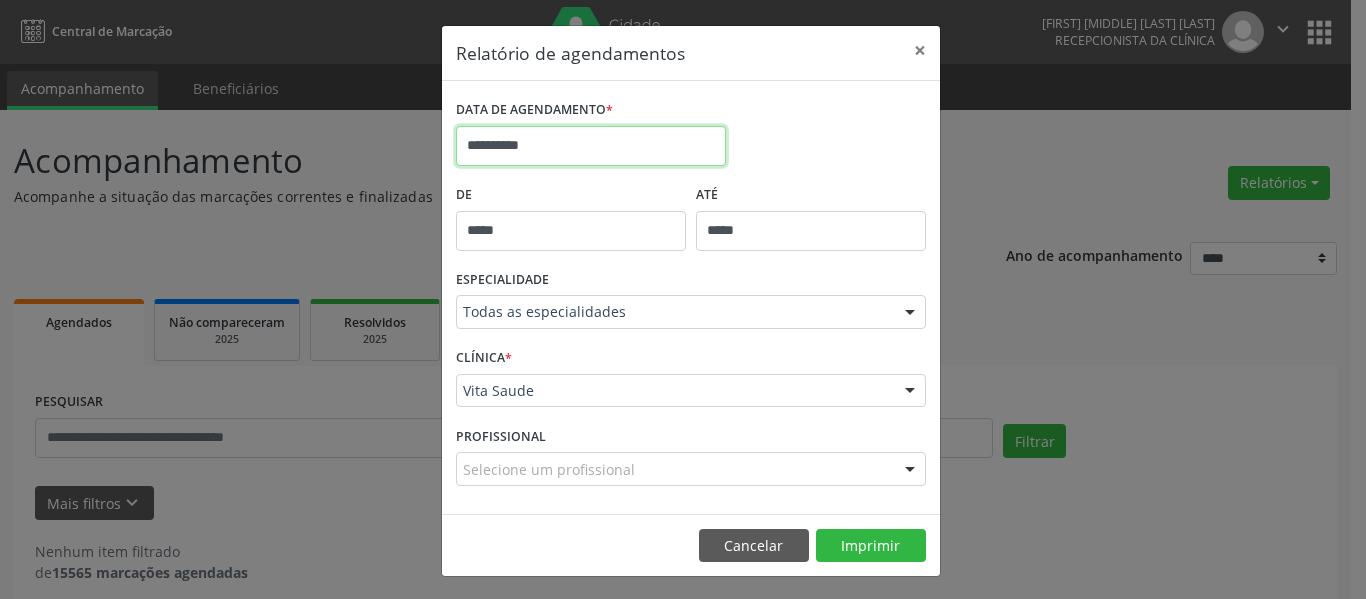 click on "**********" at bounding box center (591, 146) 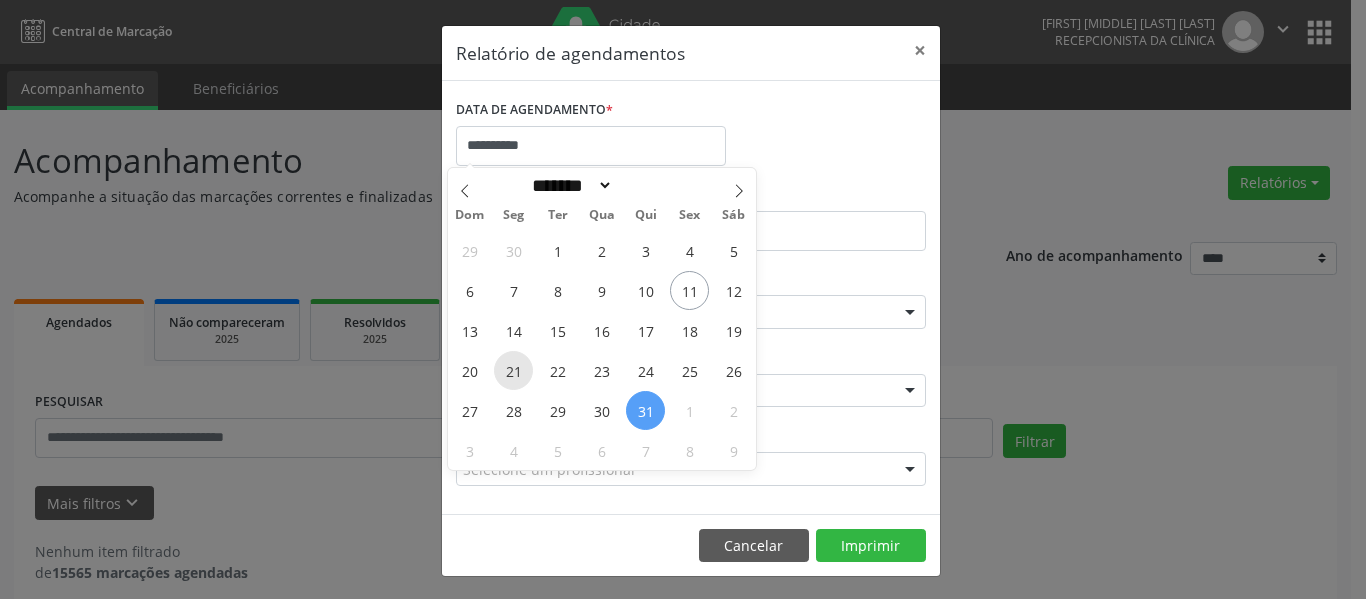 click on "21" at bounding box center (513, 370) 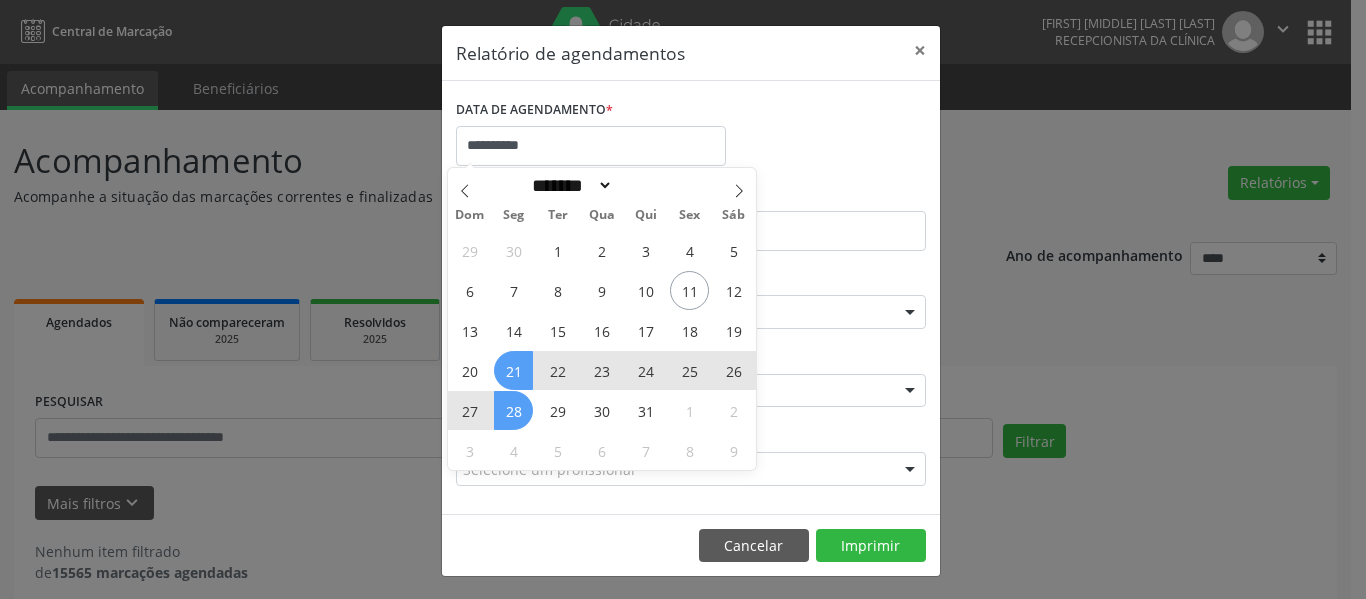 click on "28" at bounding box center (513, 410) 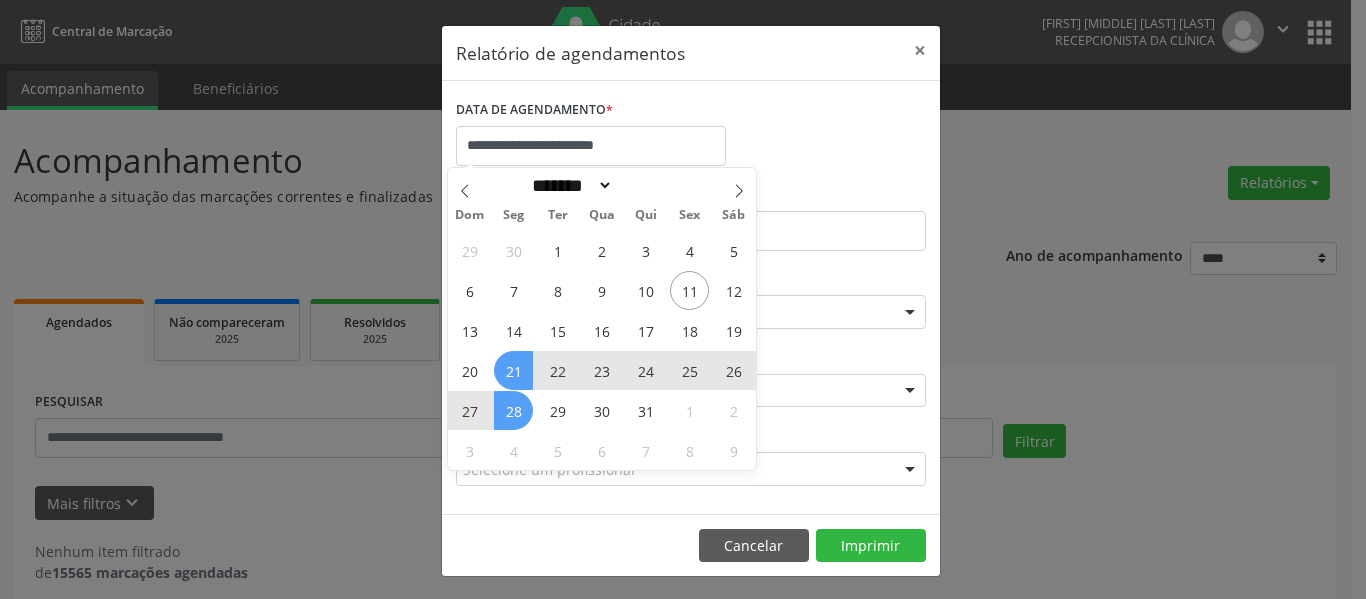 select on "*" 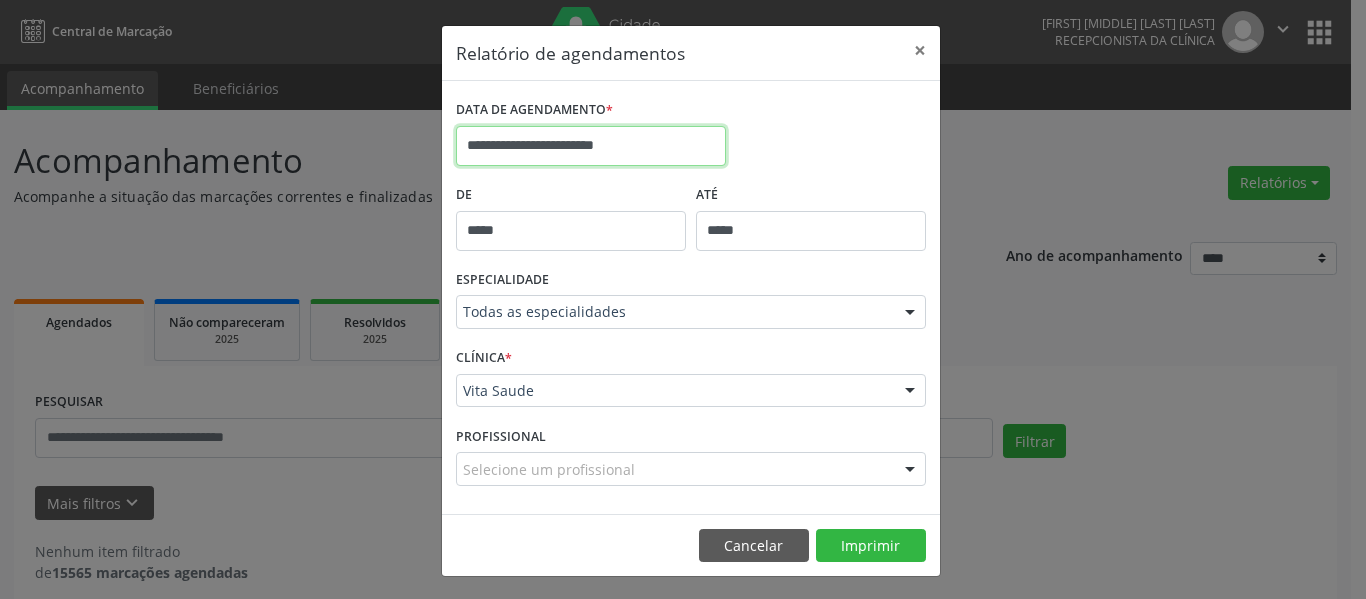 click on "**********" at bounding box center (591, 146) 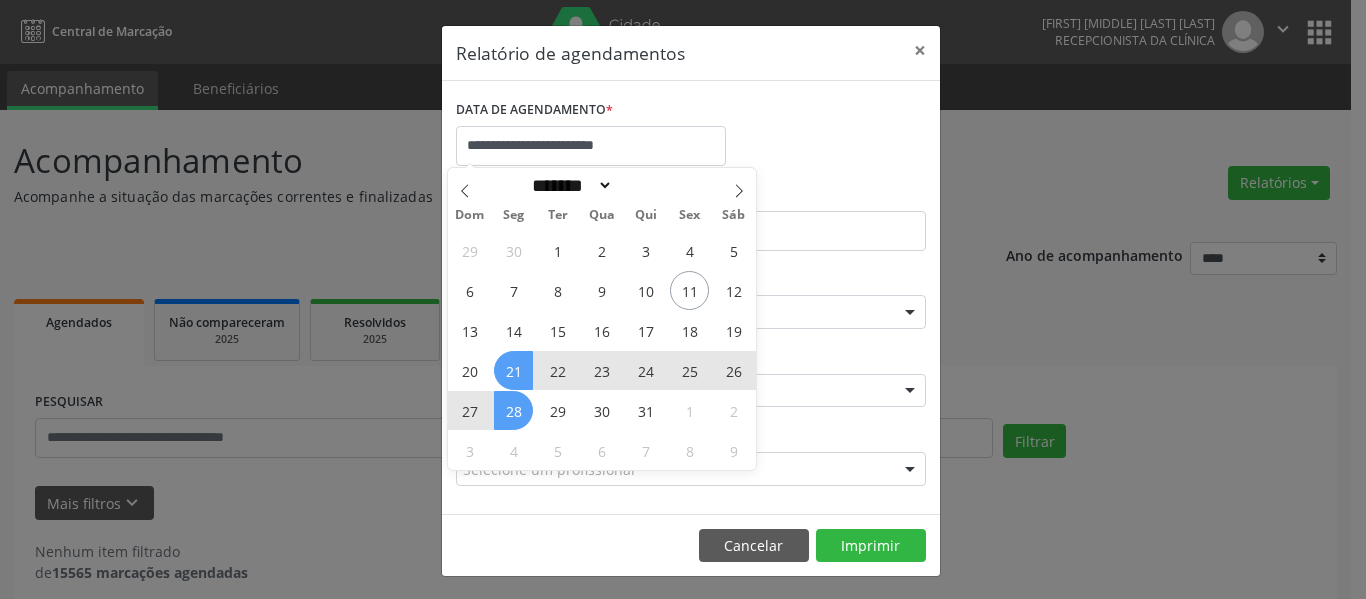 click on "21" at bounding box center (513, 370) 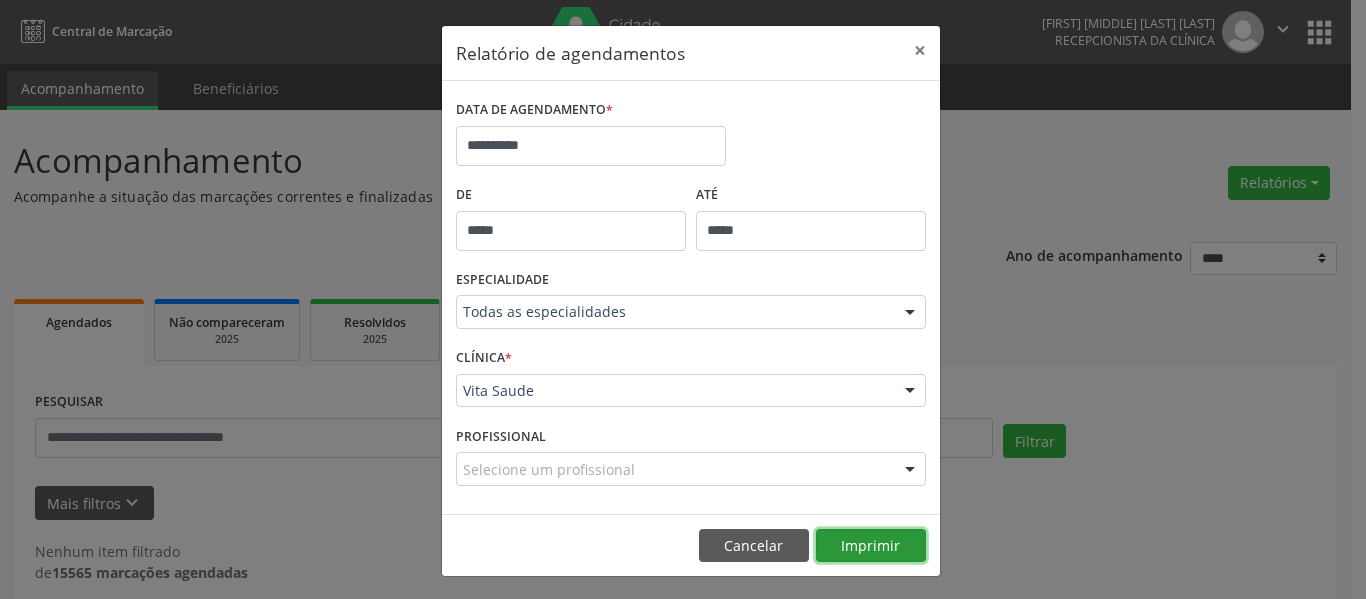 click on "Imprimir" at bounding box center [871, 546] 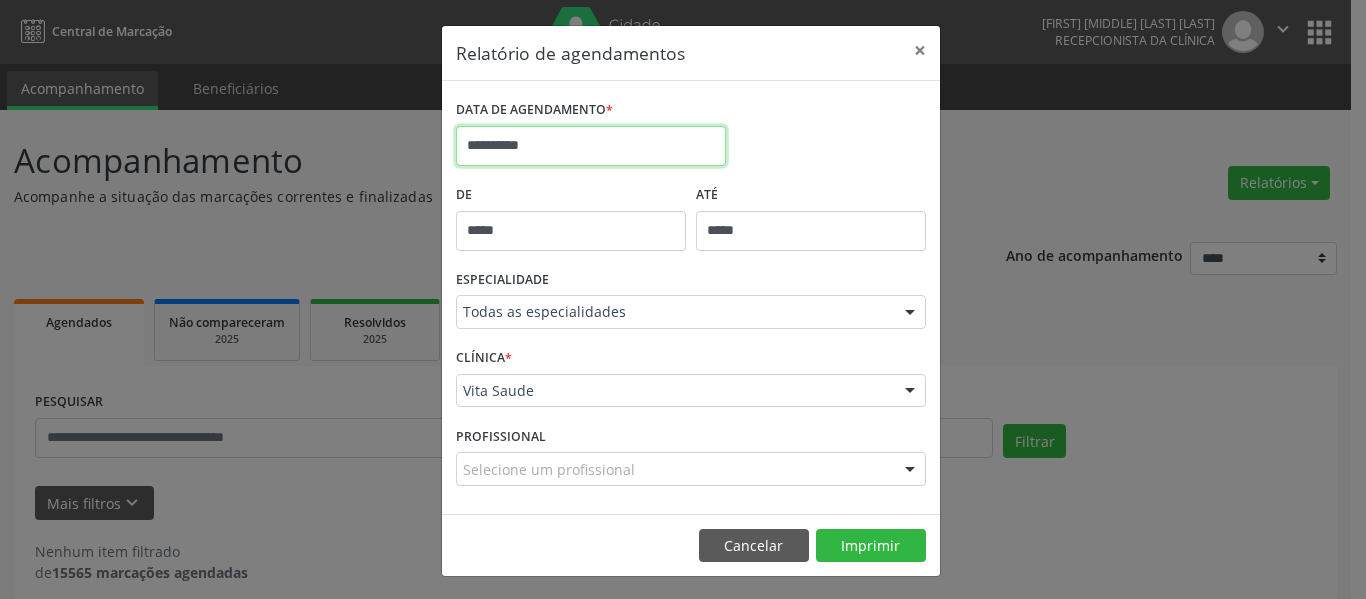 click on "**********" at bounding box center [591, 146] 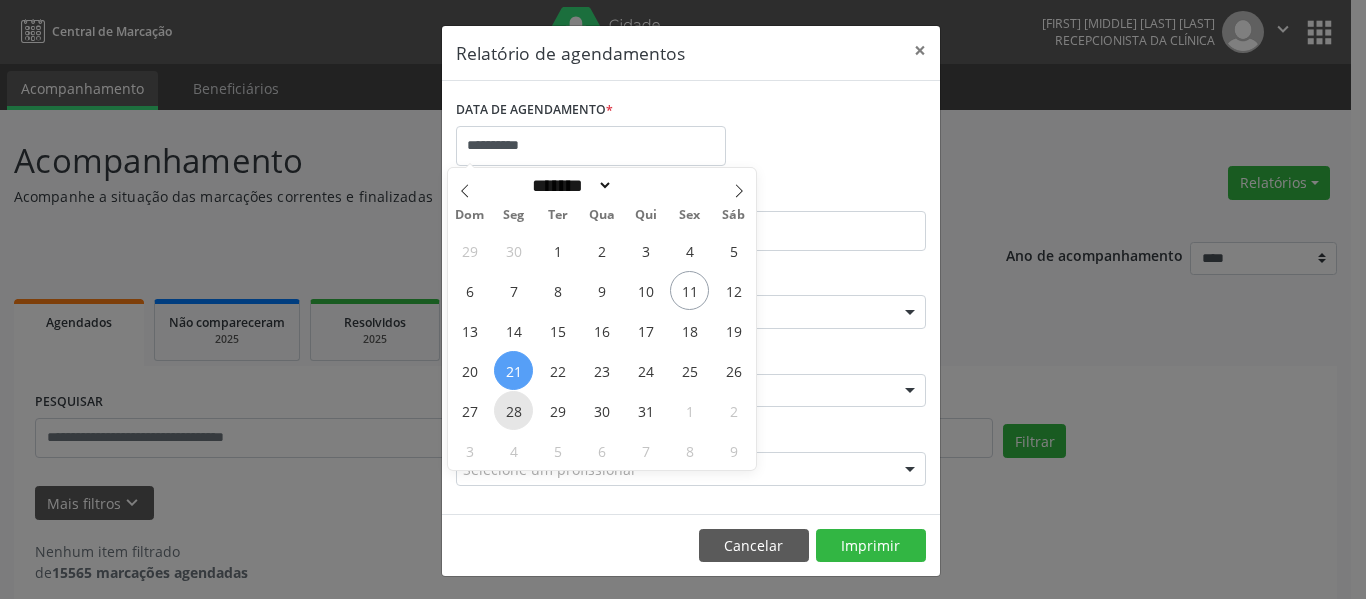 click on "28" at bounding box center (513, 410) 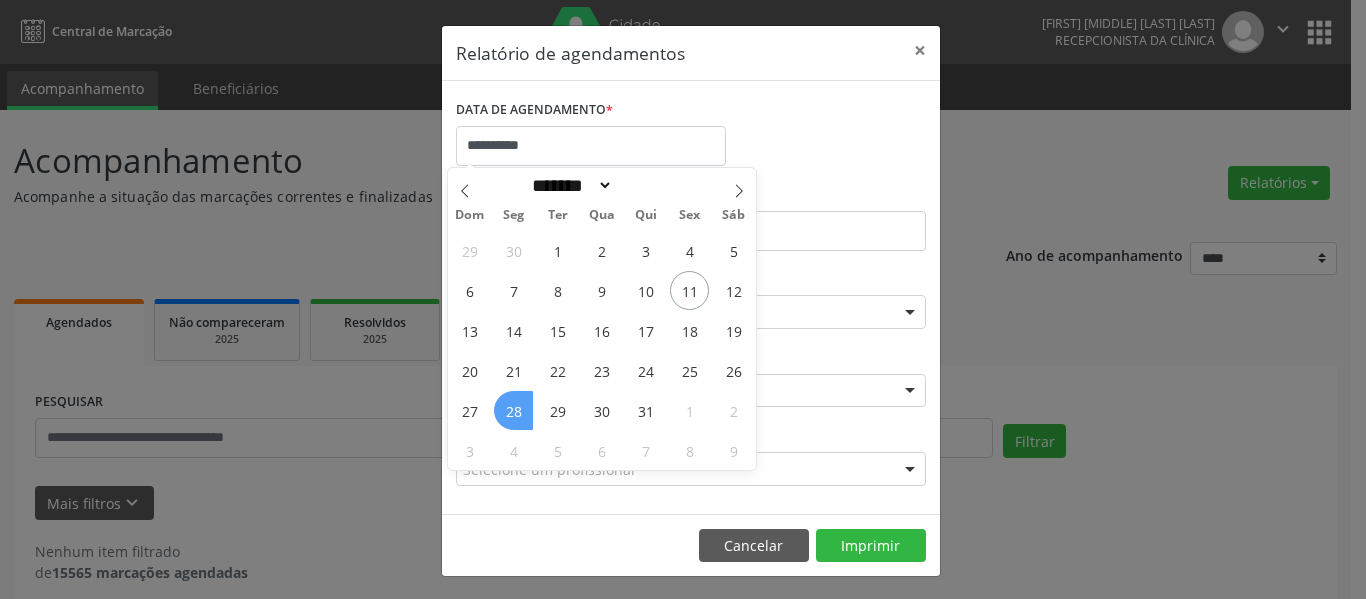 click on "28" at bounding box center (513, 410) 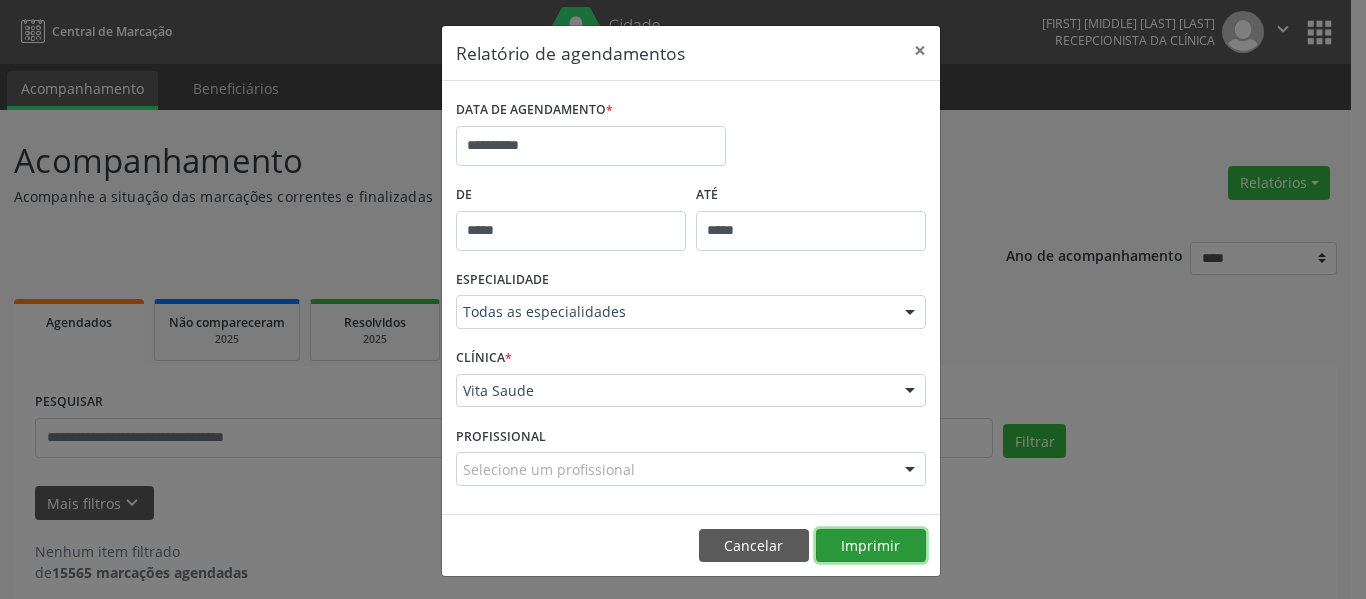 click on "Imprimir" at bounding box center (871, 546) 